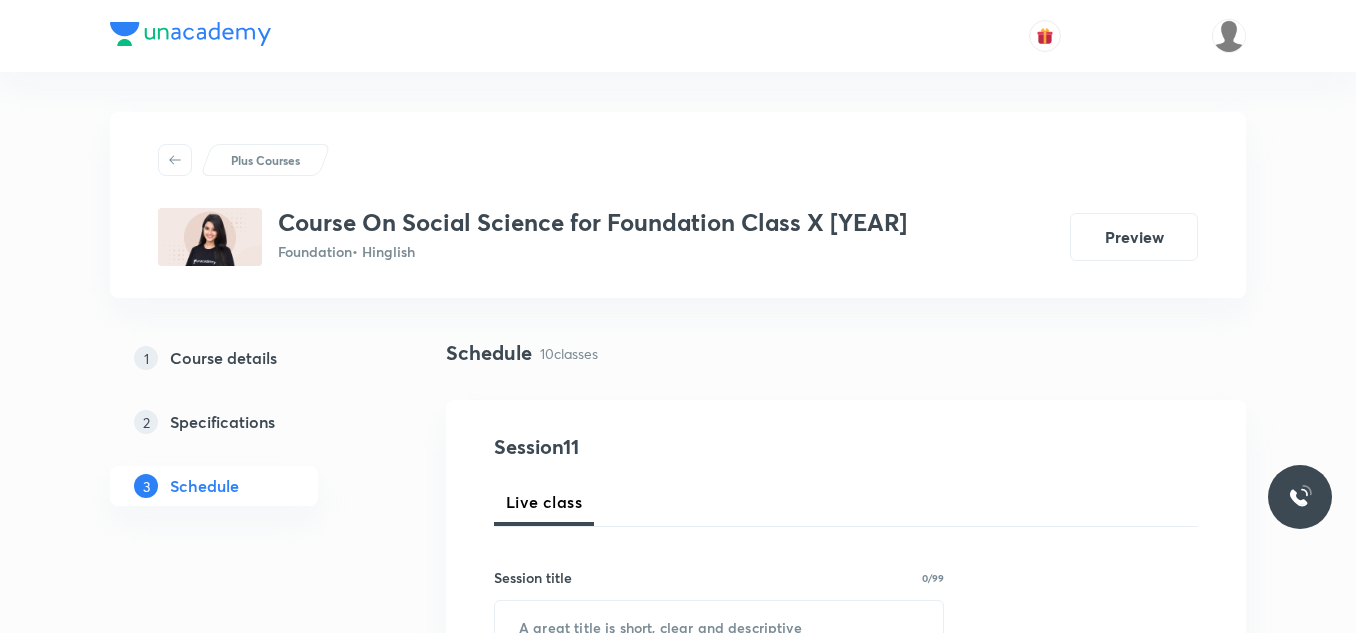 scroll, scrollTop: 125, scrollLeft: 0, axis: vertical 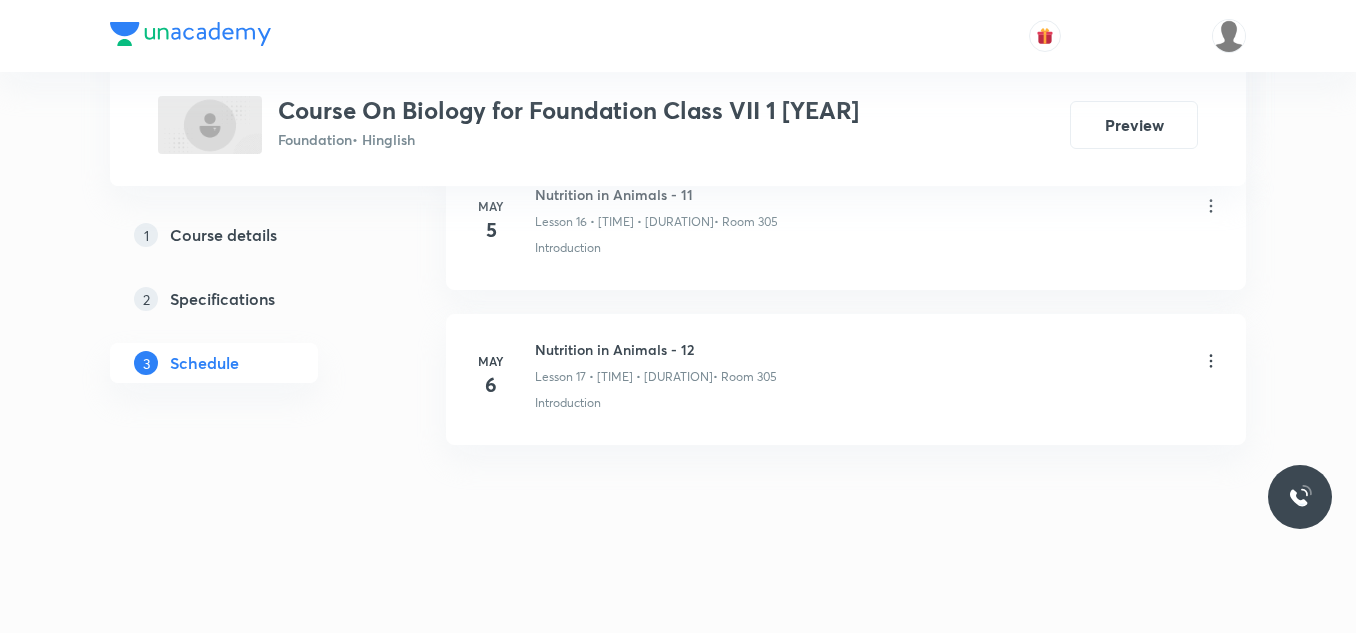 click on "Nutrition in Animals - 12" at bounding box center [656, 349] 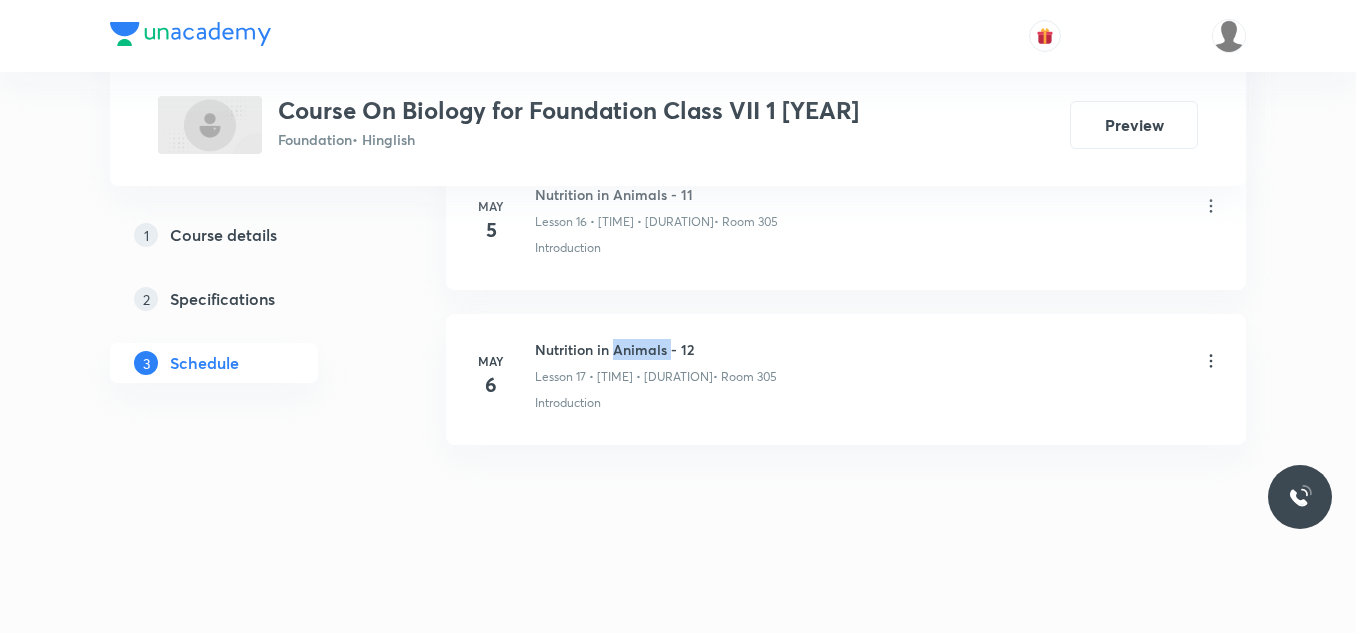 click on "Nutrition in Animals - 12" at bounding box center (656, 349) 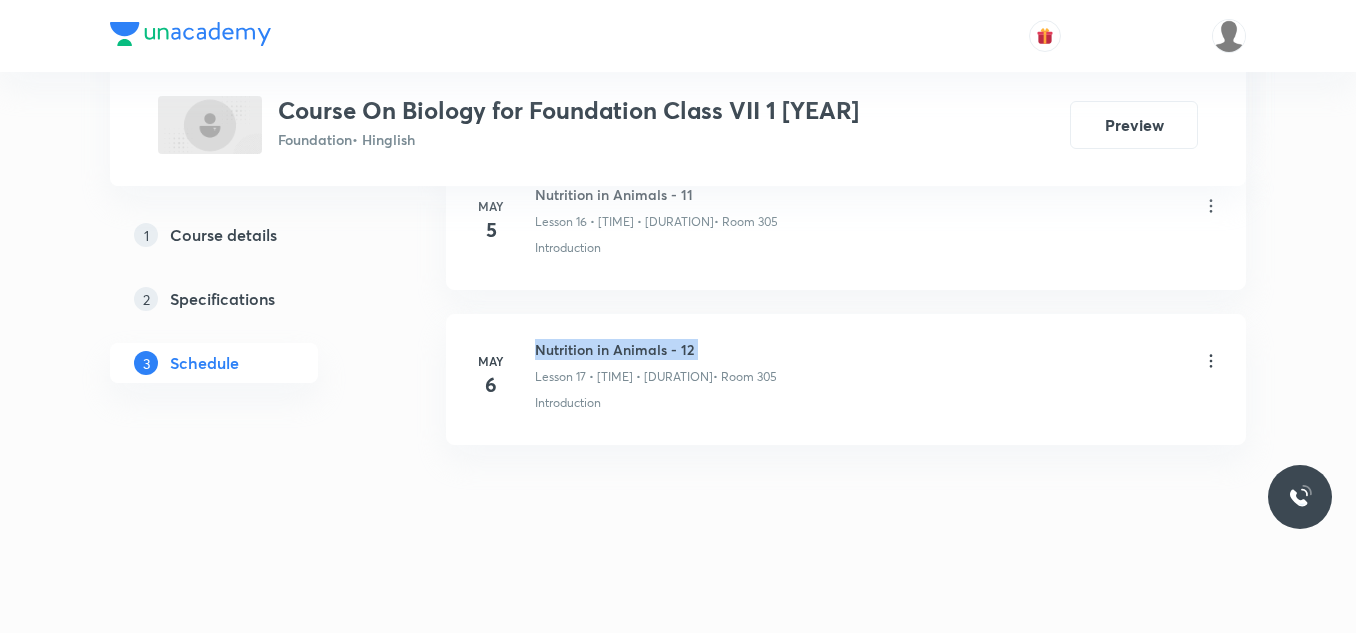 click on "Nutrition in Animals - 12" at bounding box center [656, 349] 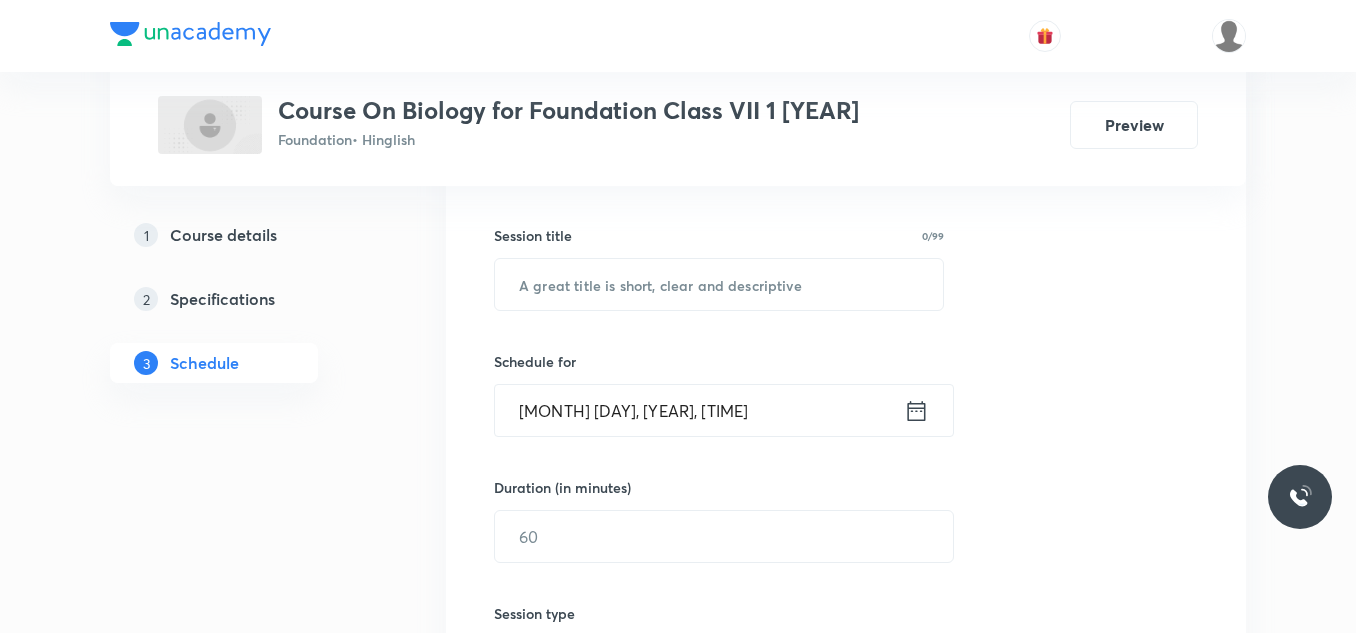 scroll, scrollTop: 251, scrollLeft: 0, axis: vertical 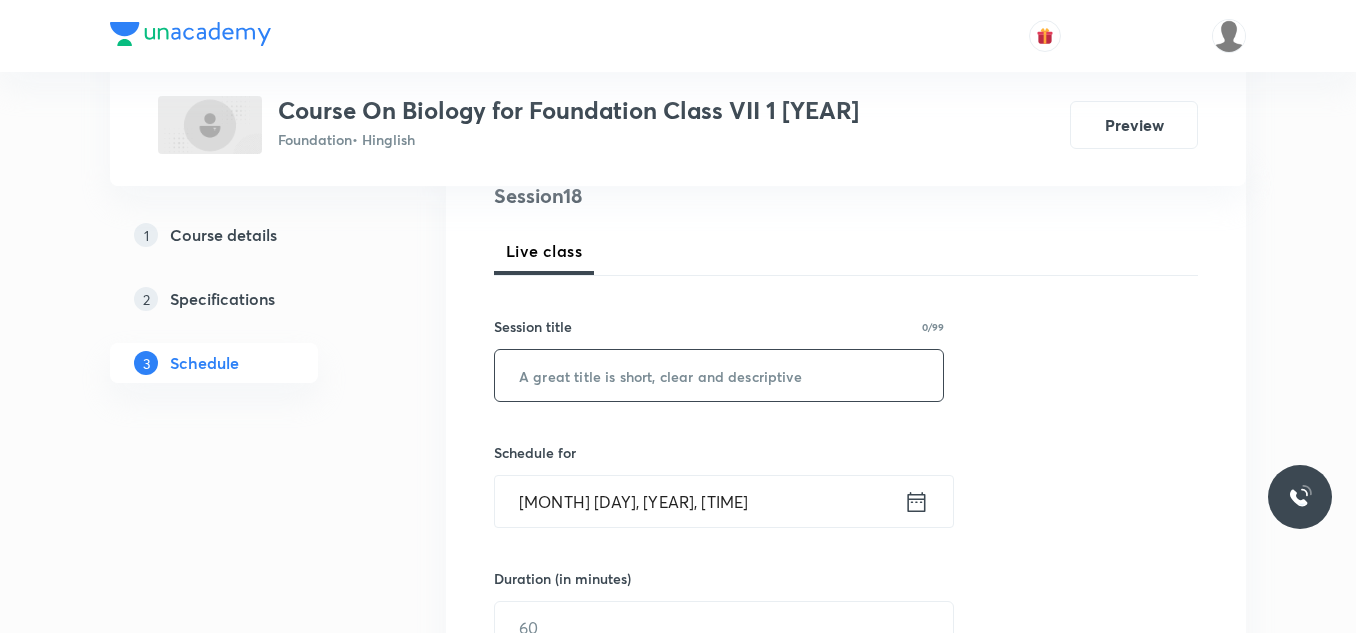 click at bounding box center [719, 375] 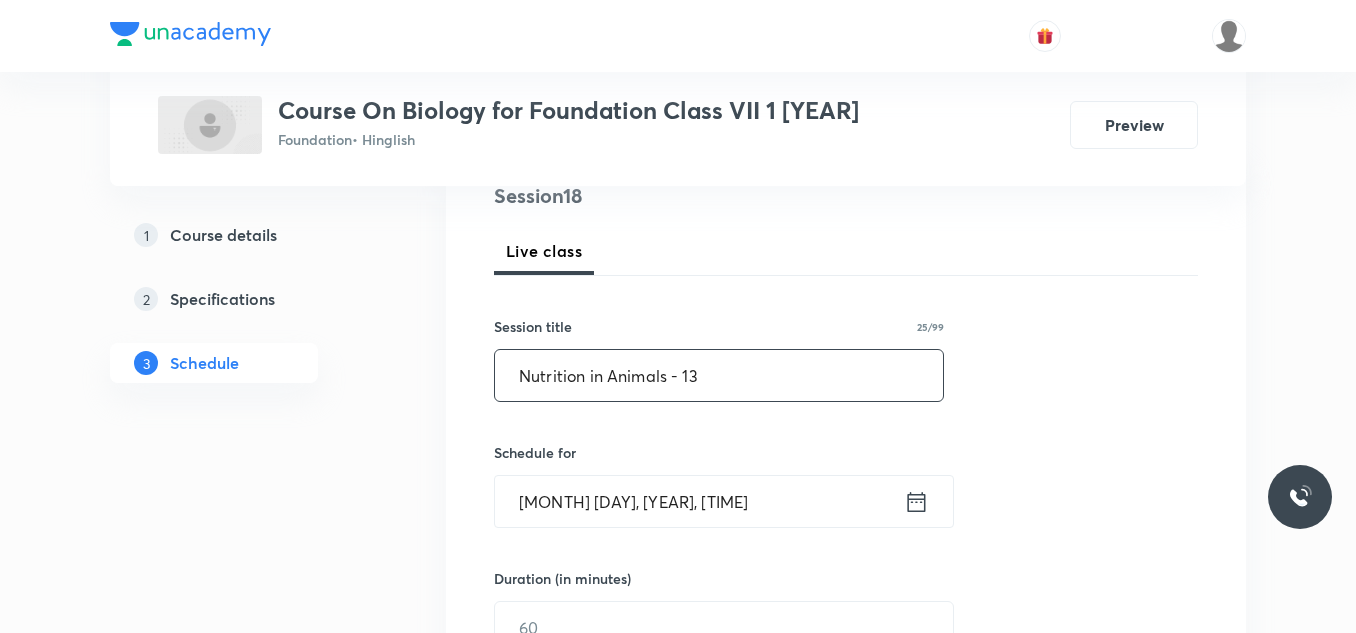 scroll, scrollTop: 364, scrollLeft: 0, axis: vertical 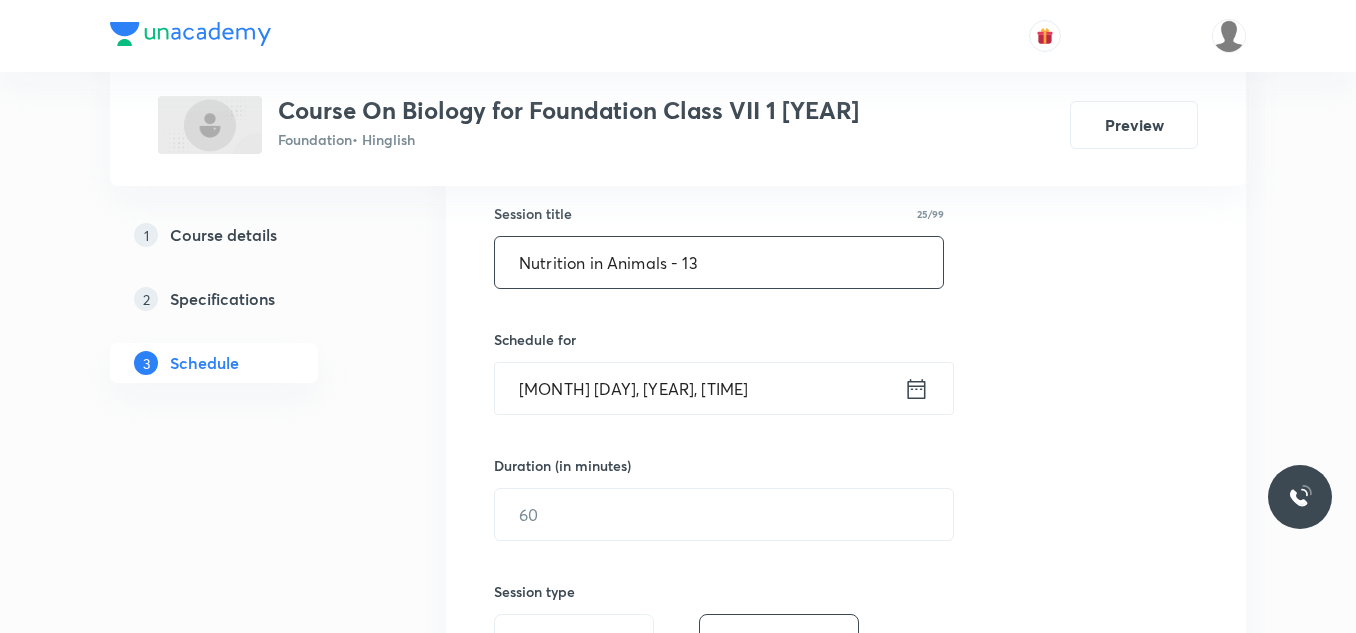 type on "Nutrition in Animals - 13" 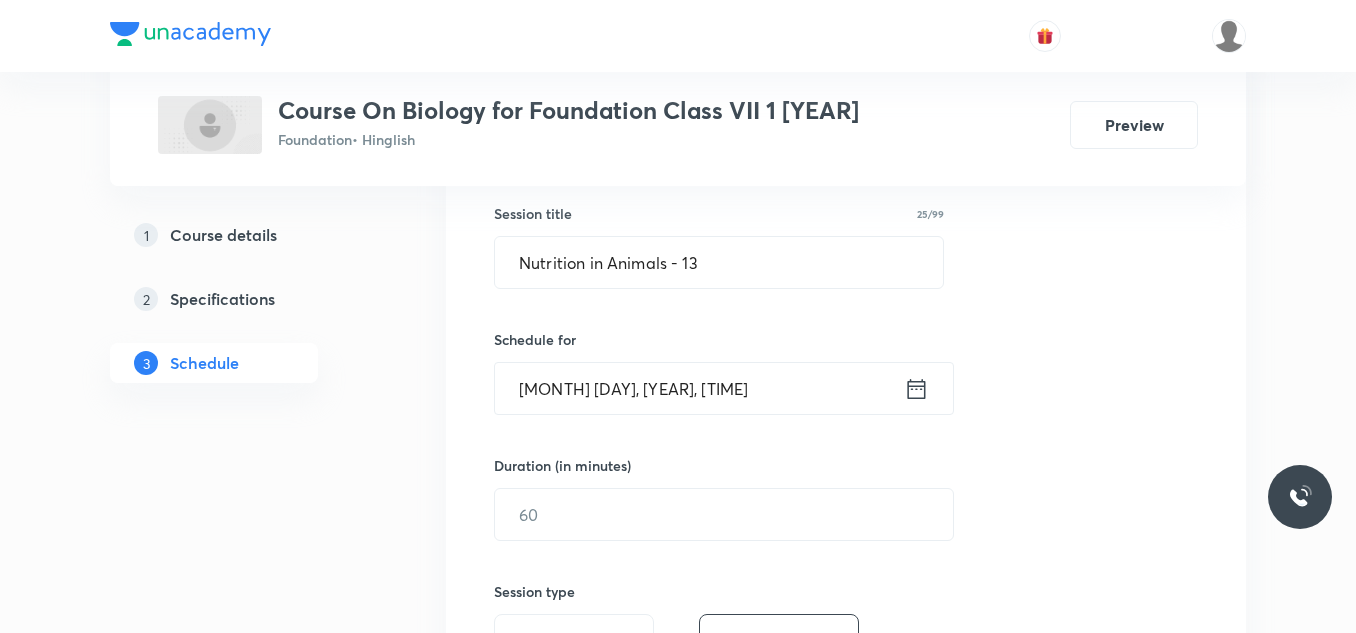 click 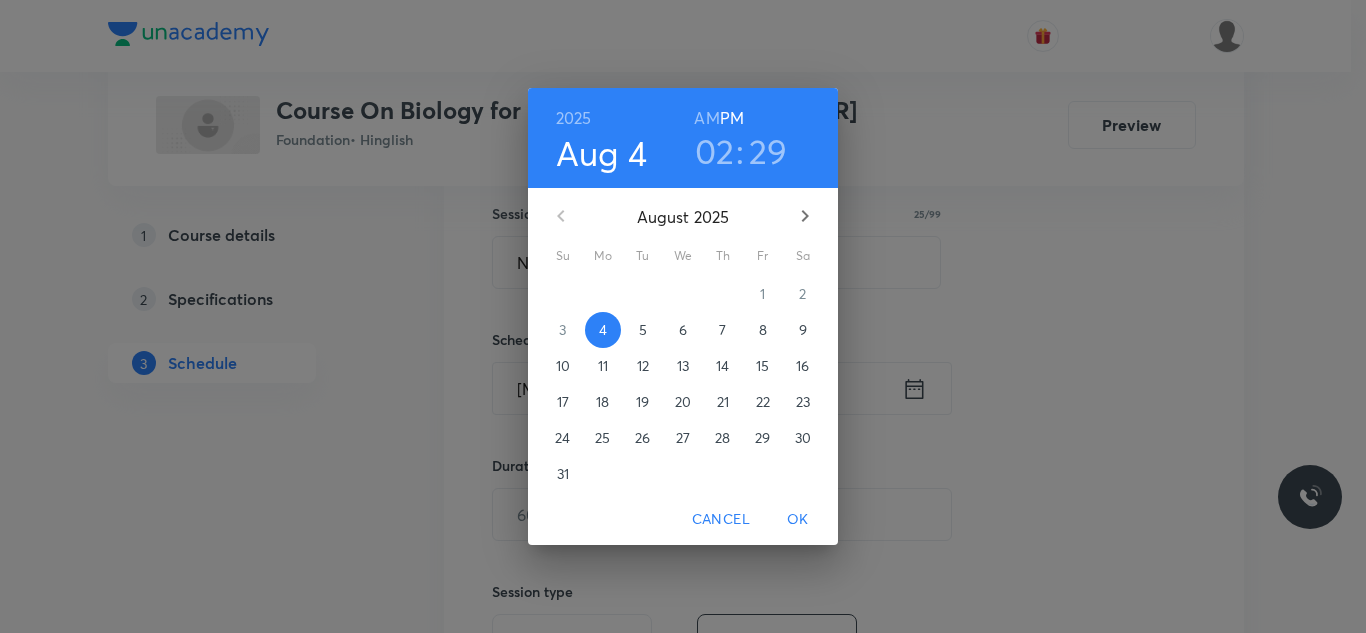 click on "02" at bounding box center [715, 151] 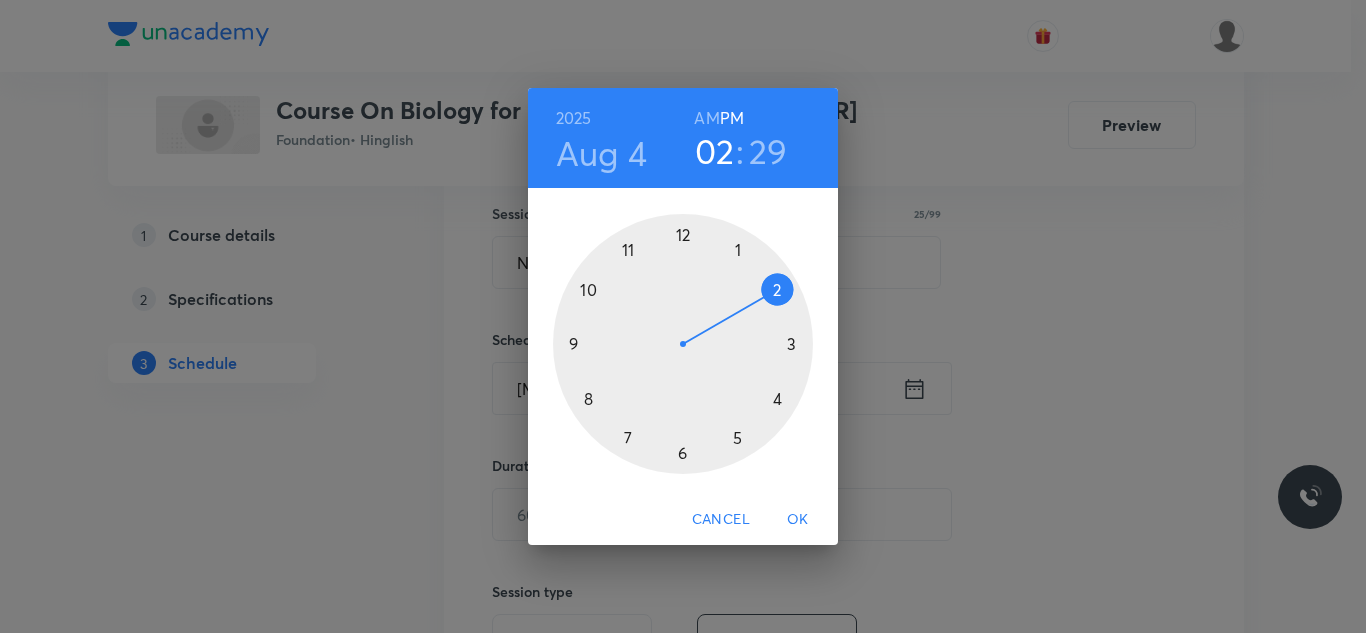 click at bounding box center (683, 344) 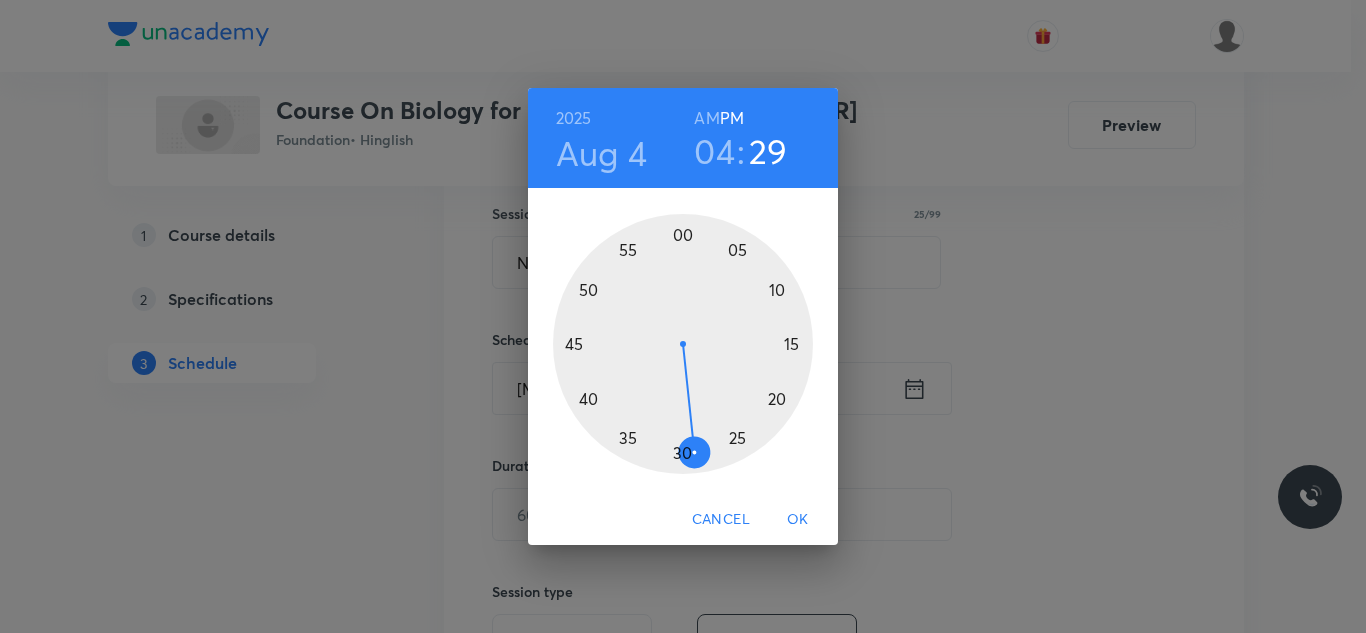click at bounding box center [683, 344] 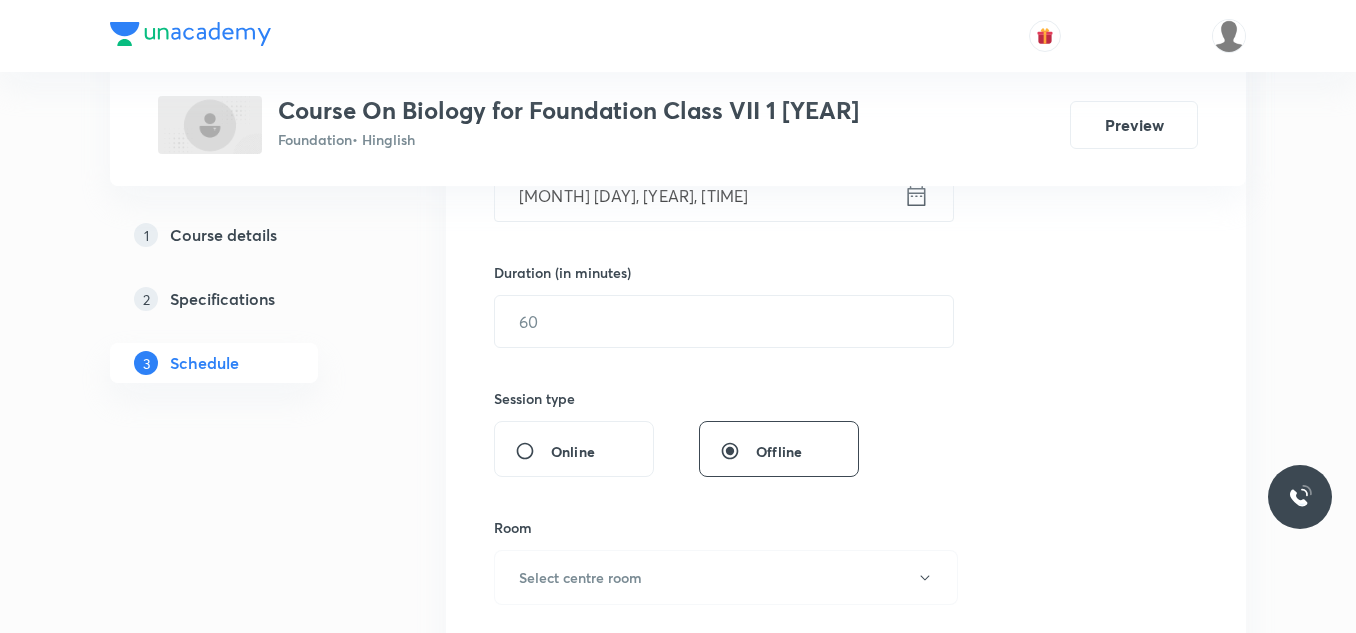 scroll, scrollTop: 562, scrollLeft: 0, axis: vertical 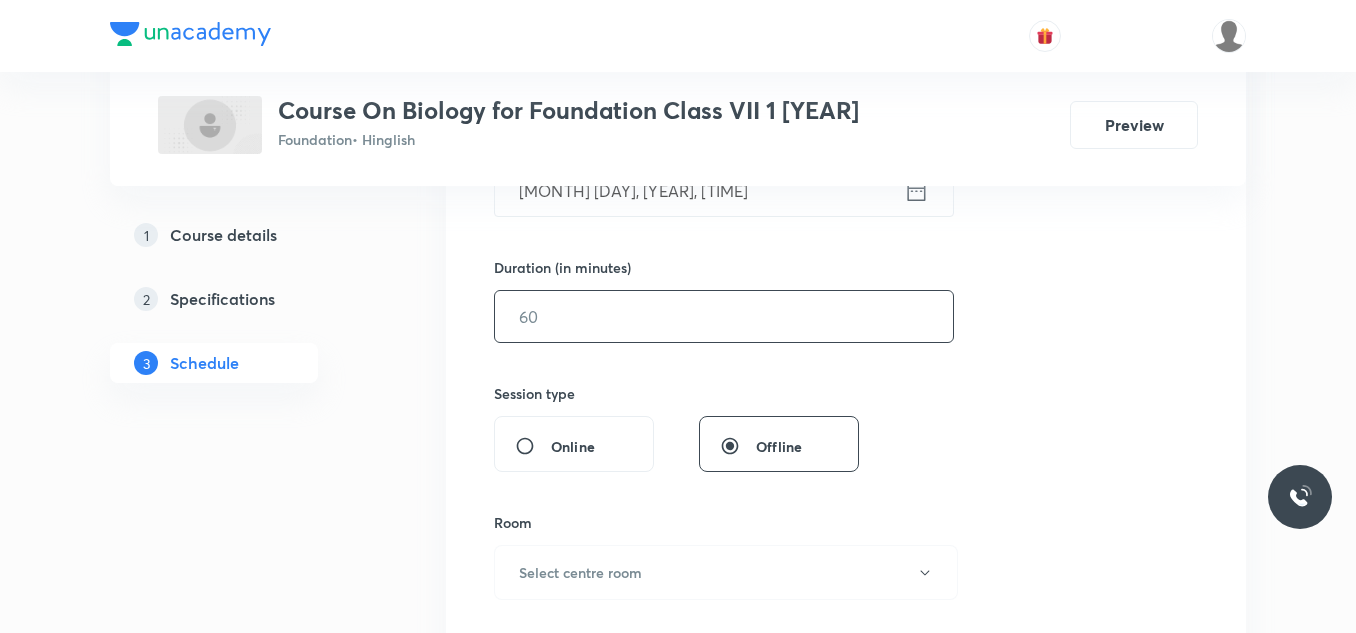 click at bounding box center [724, 316] 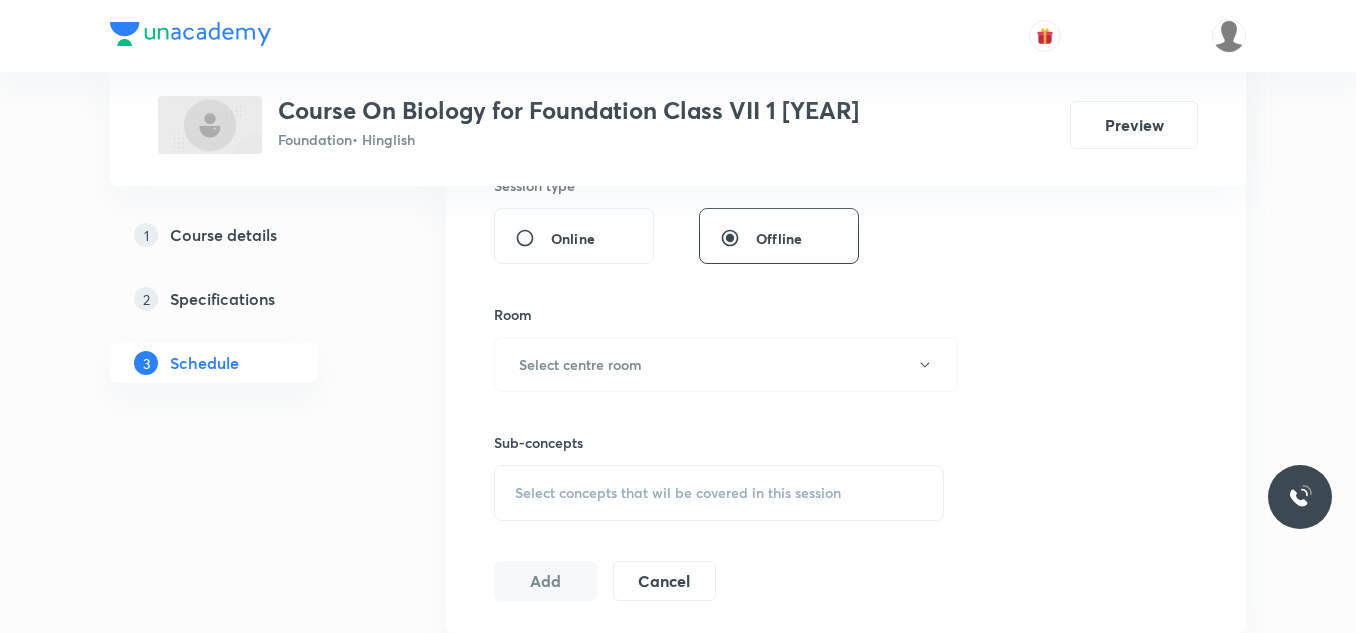 scroll, scrollTop: 774, scrollLeft: 0, axis: vertical 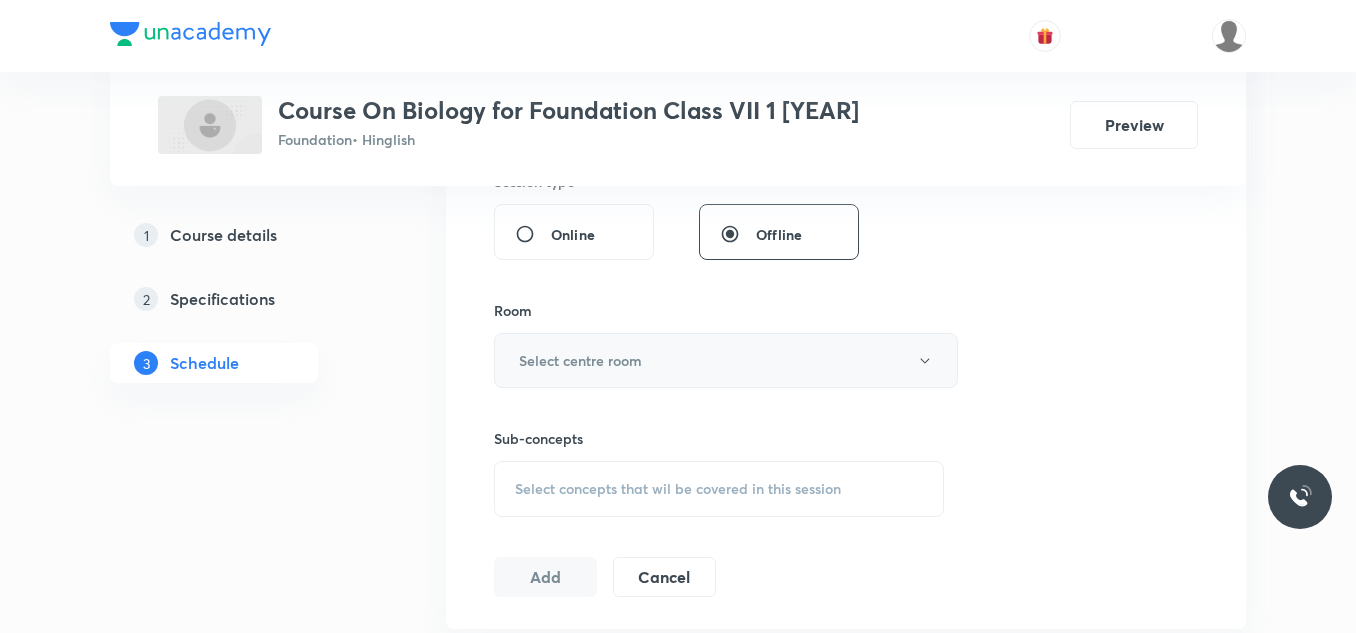 type on "50" 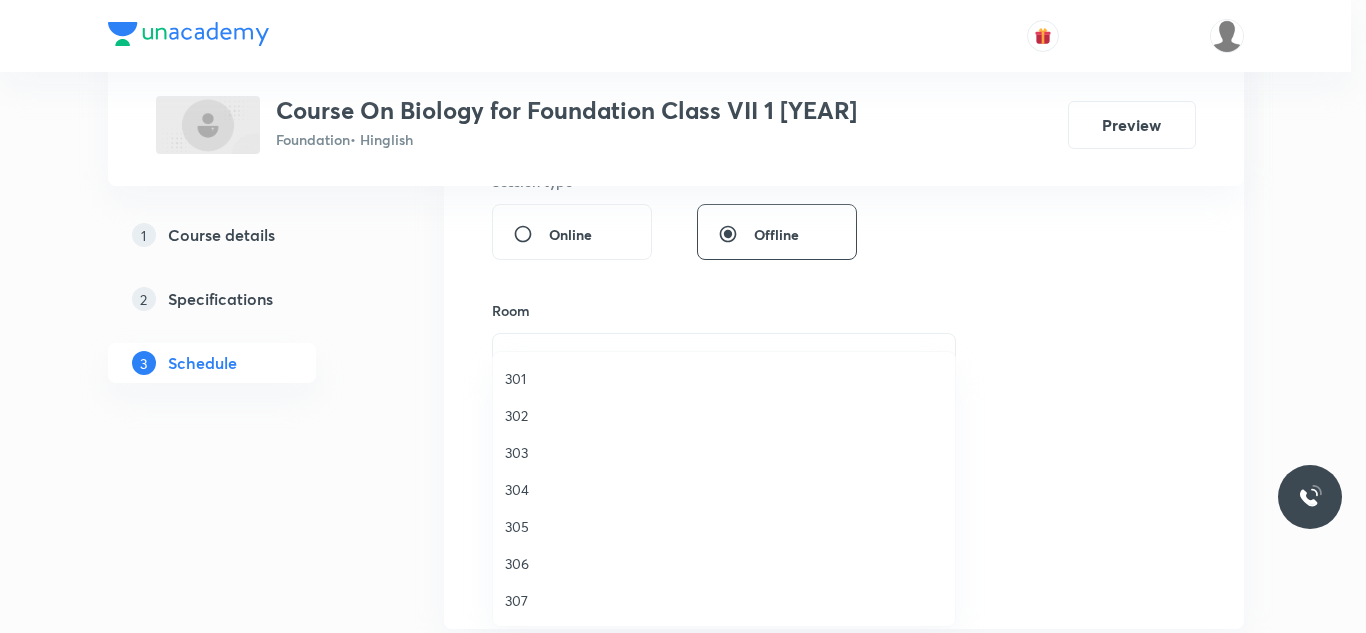 click on "305" at bounding box center [724, 526] 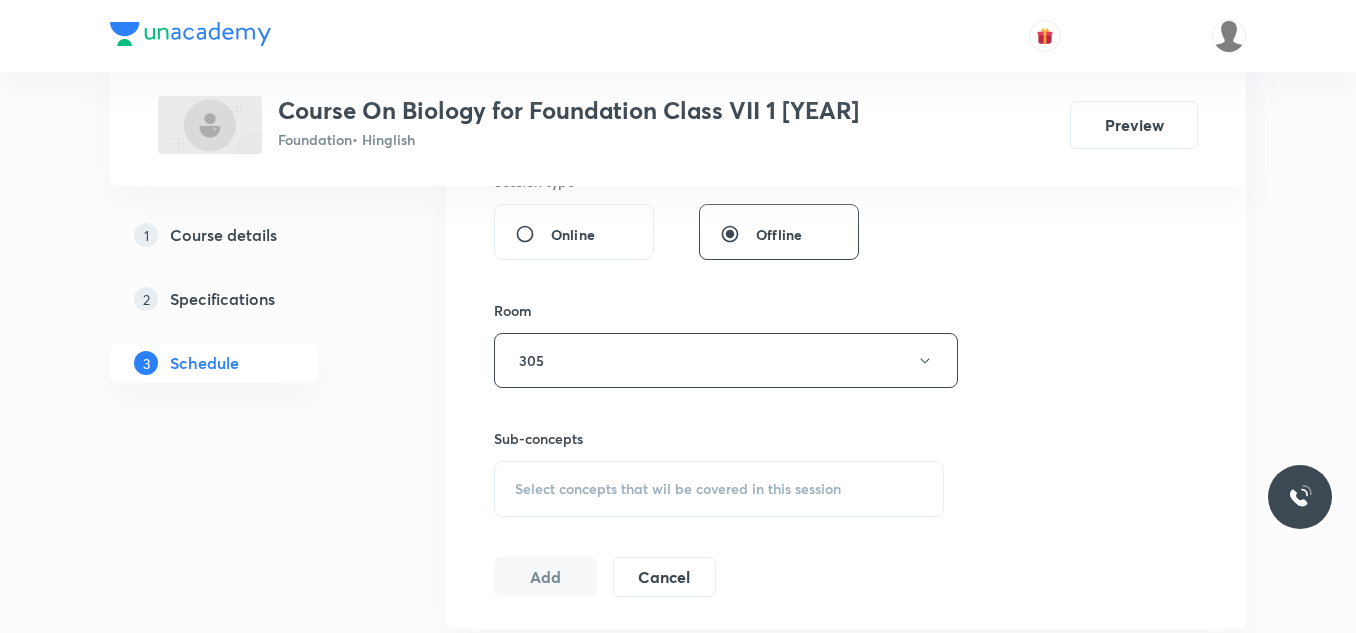 click on "Select concepts that wil be covered in this session" at bounding box center [678, 489] 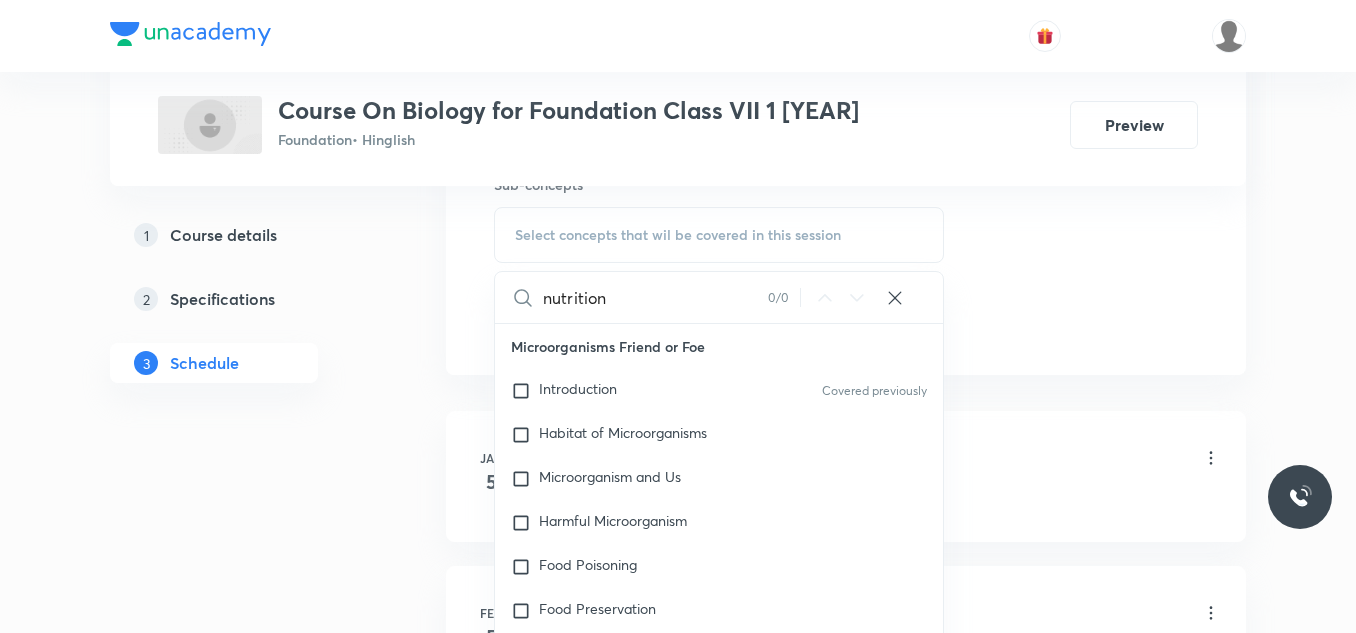 scroll, scrollTop: 1037, scrollLeft: 0, axis: vertical 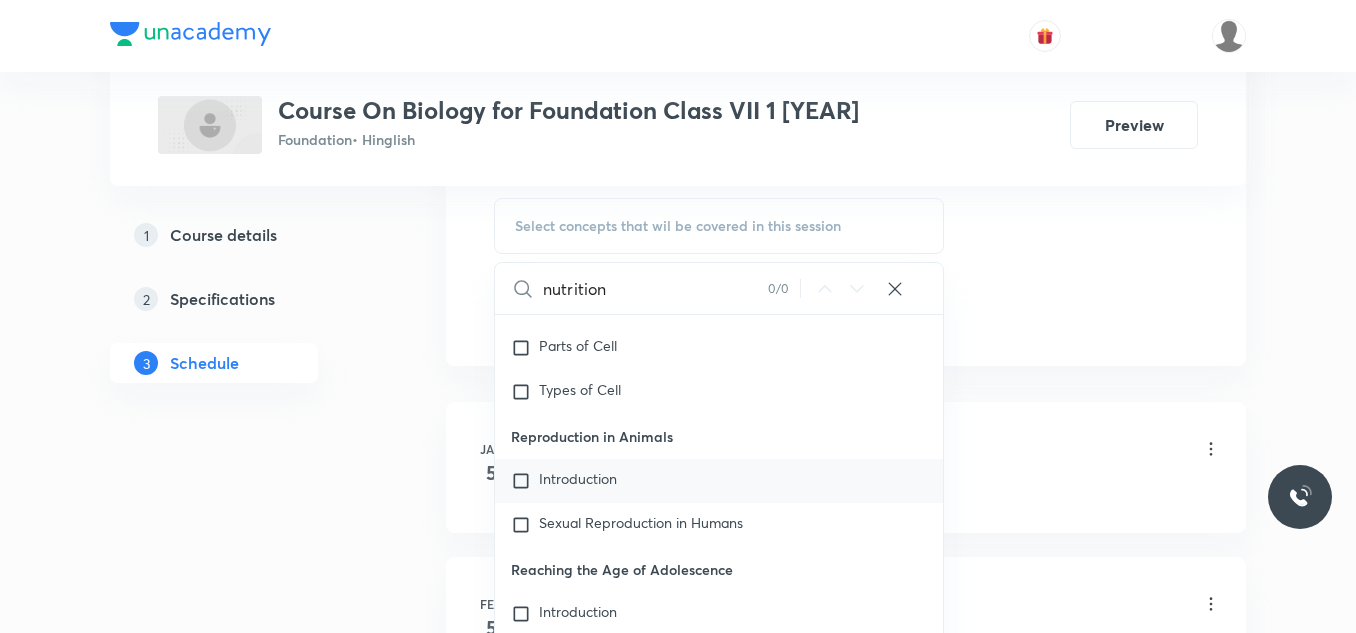 type on "nutrition" 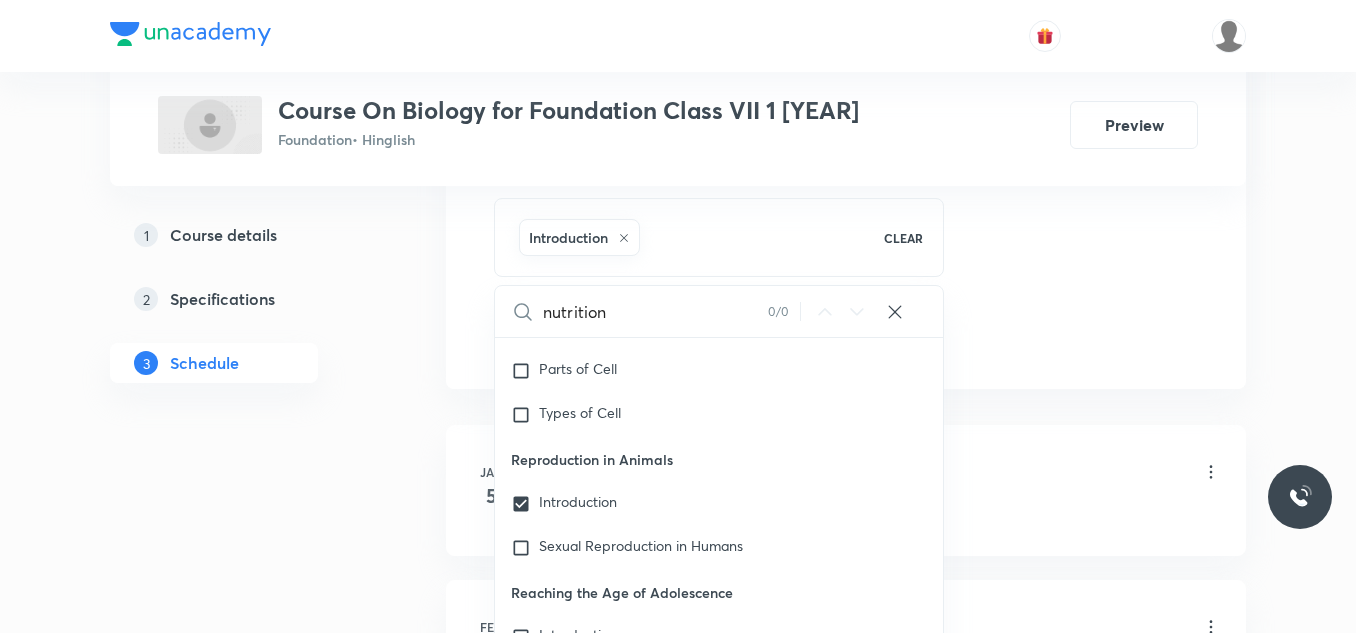 click on "Jan 5 Nutrition in Animals - 09 Lesson 1 • 8:50 AM • 45 min  • Room 305 Introduction" at bounding box center (846, 490) 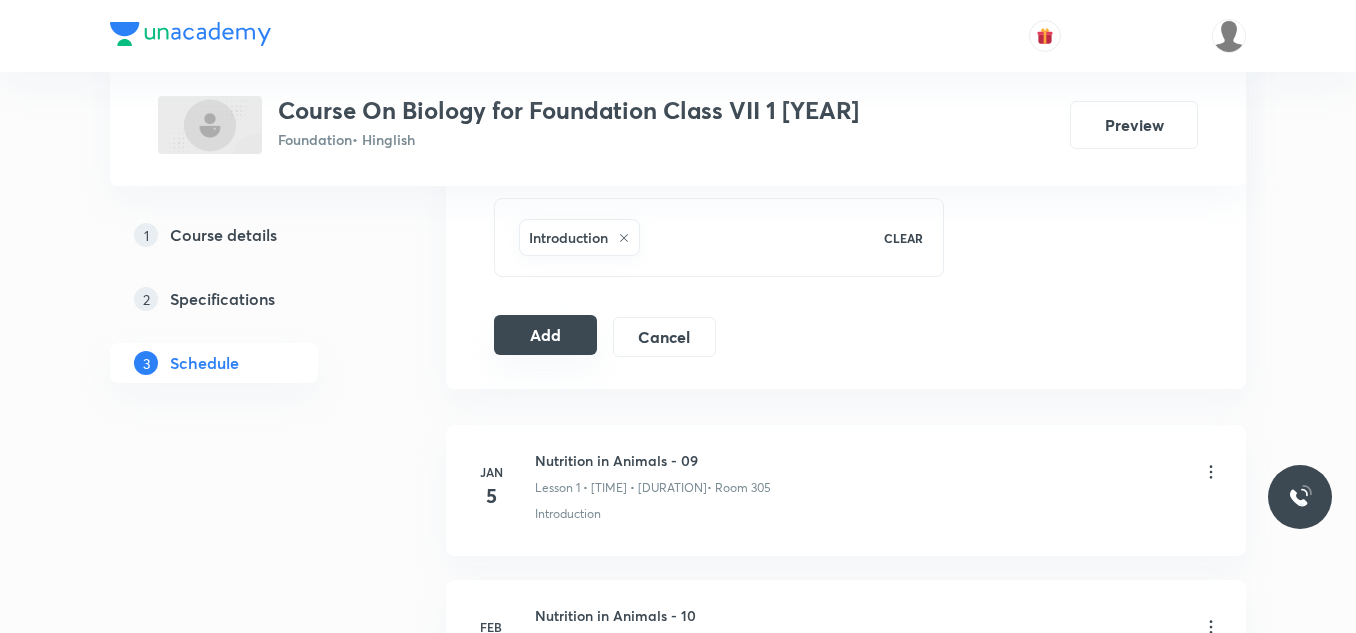 click on "Add" at bounding box center [545, 335] 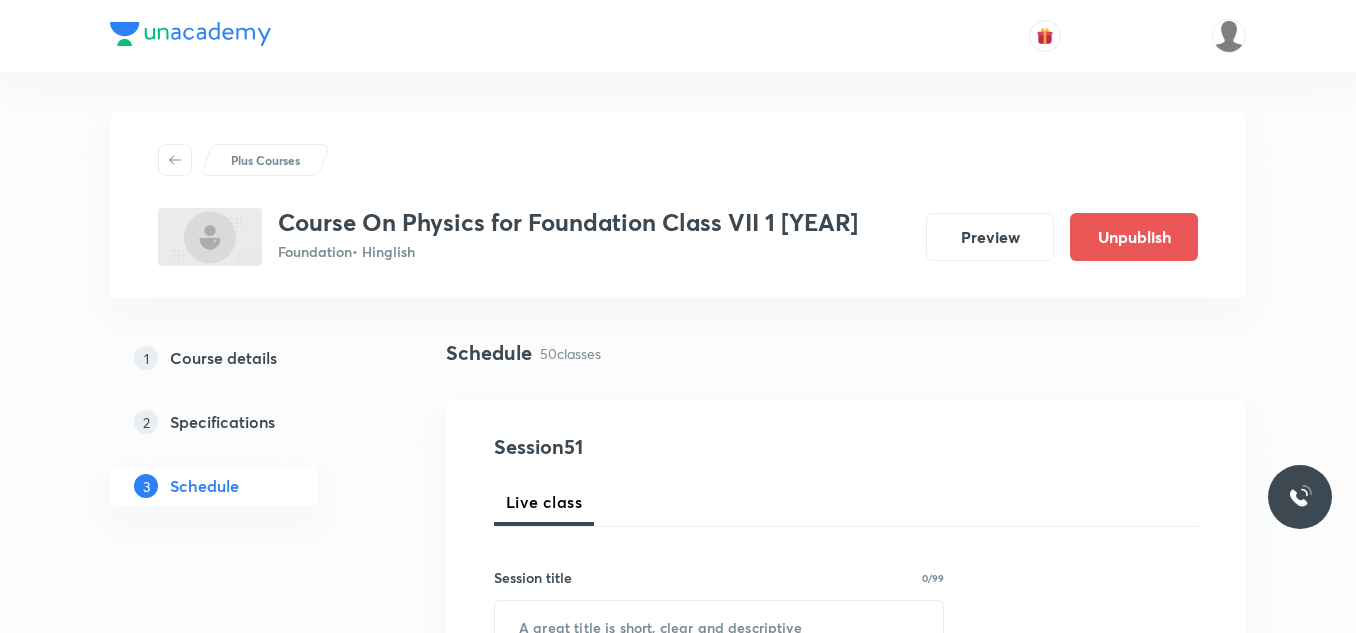 scroll, scrollTop: 0, scrollLeft: 0, axis: both 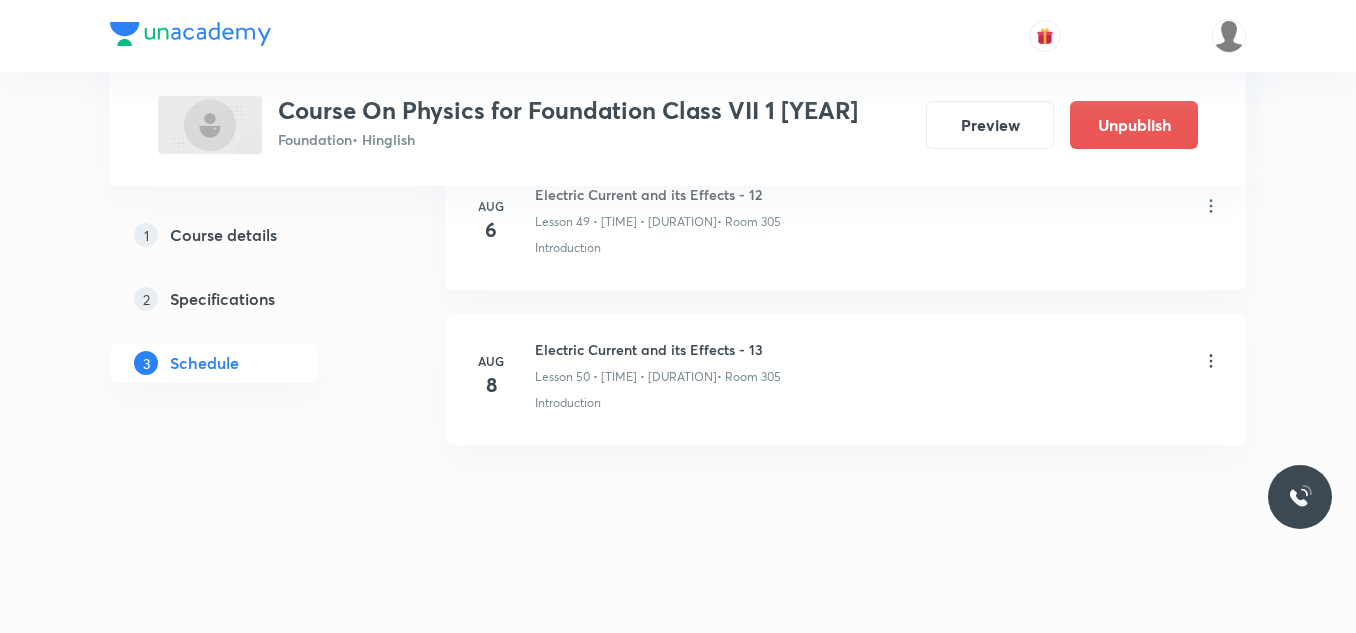 click on "Electric Current and its Effects - 13" at bounding box center [658, 349] 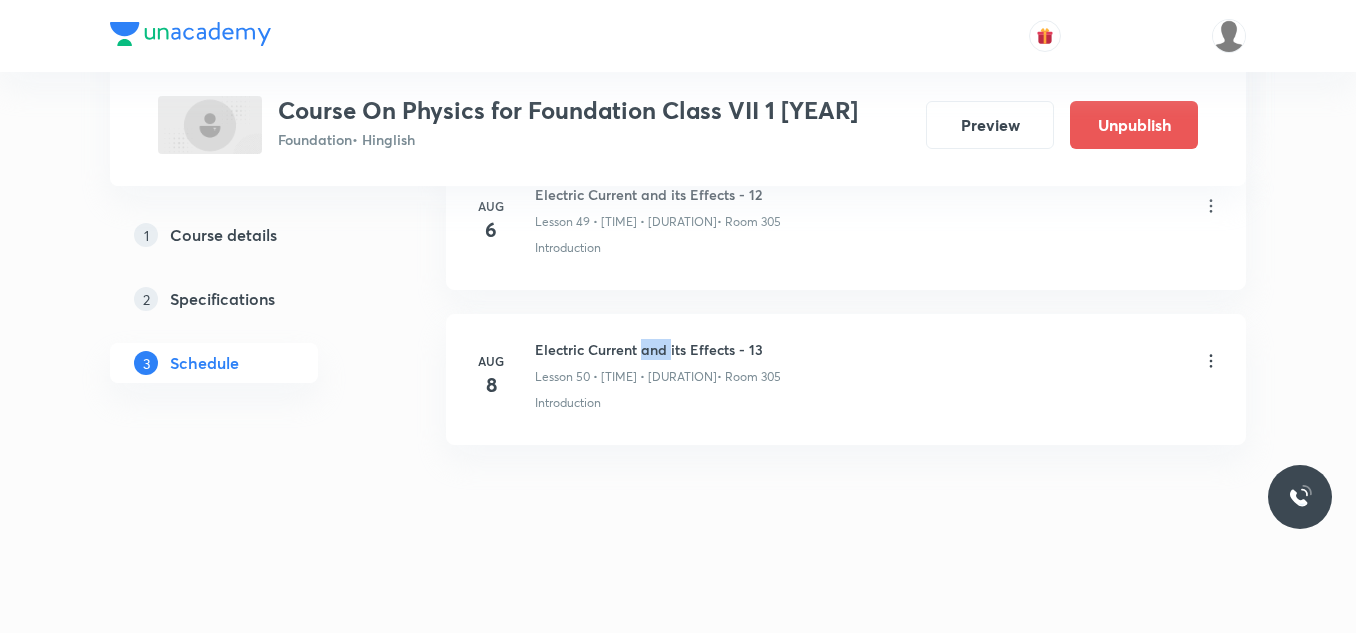 click on "Electric Current and its Effects - 13" at bounding box center (658, 349) 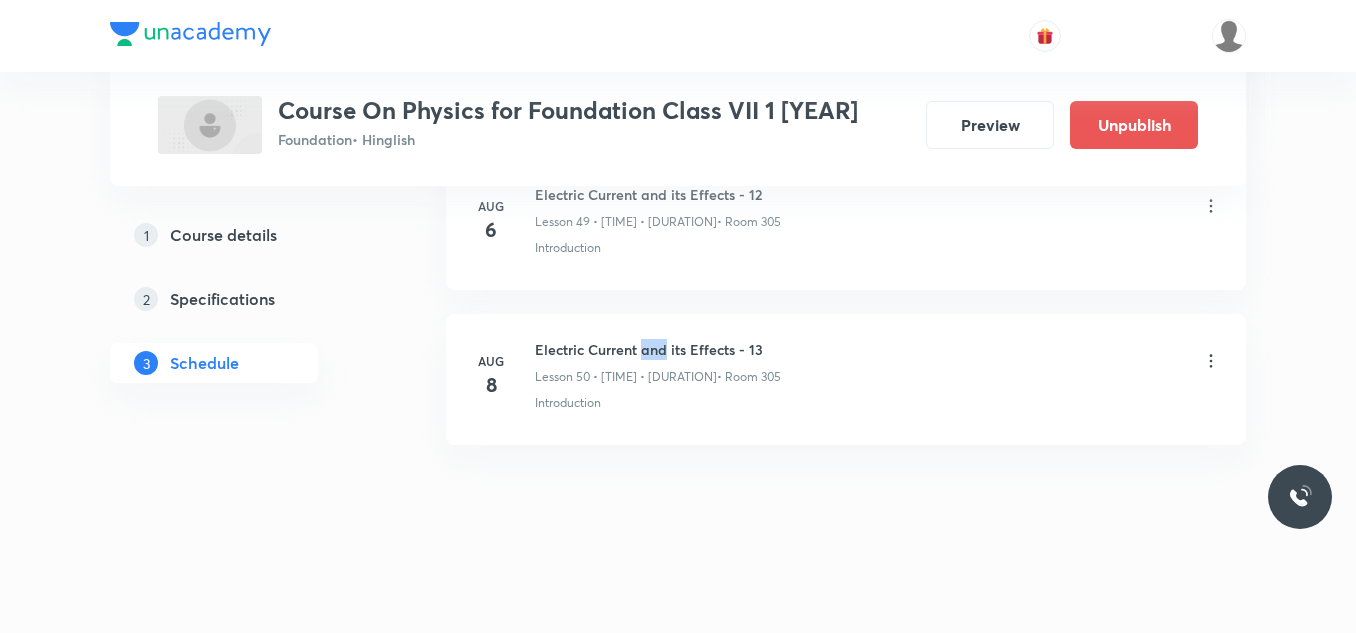 click on "Electric Current and its Effects - 13" at bounding box center [658, 349] 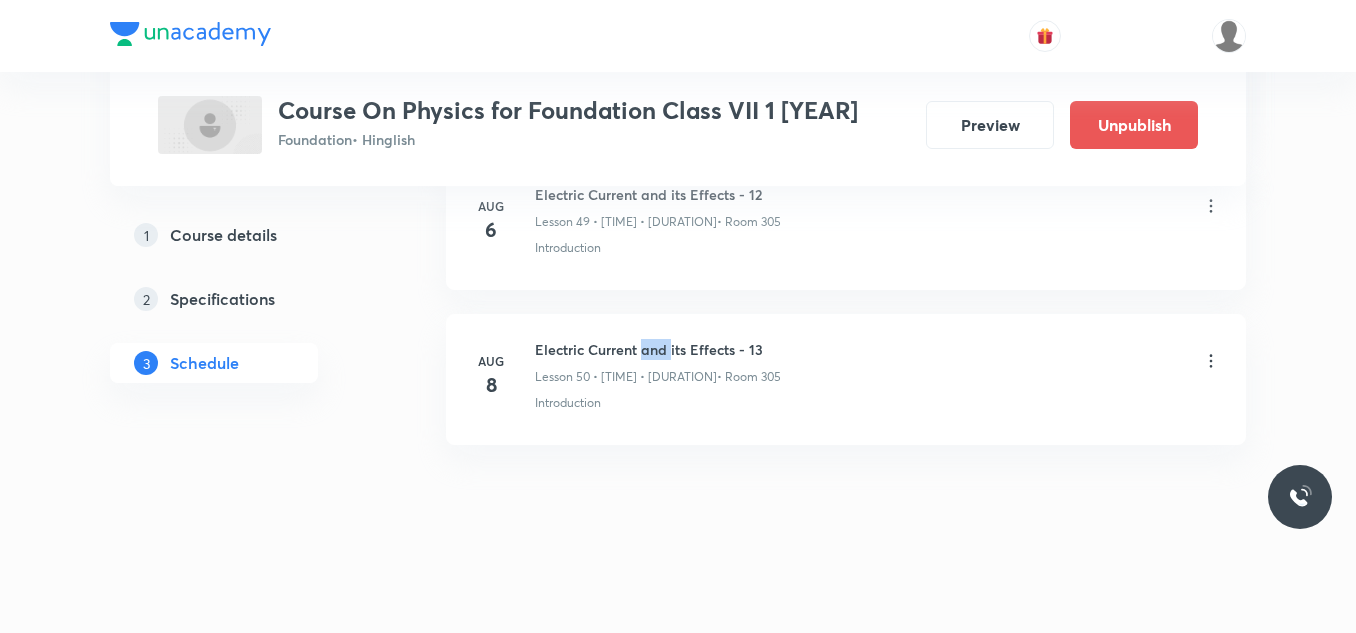 click on "Electric Current and its Effects - 13" at bounding box center [658, 349] 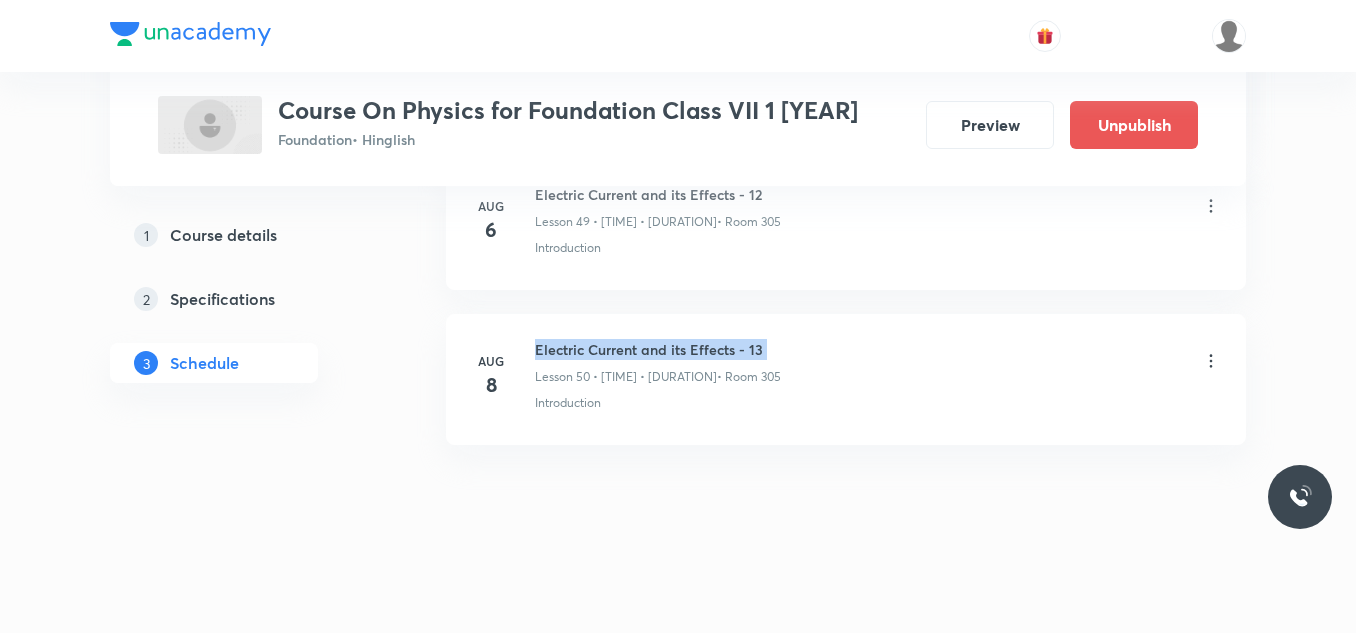 click on "Electric Current and its Effects - 13" at bounding box center [658, 349] 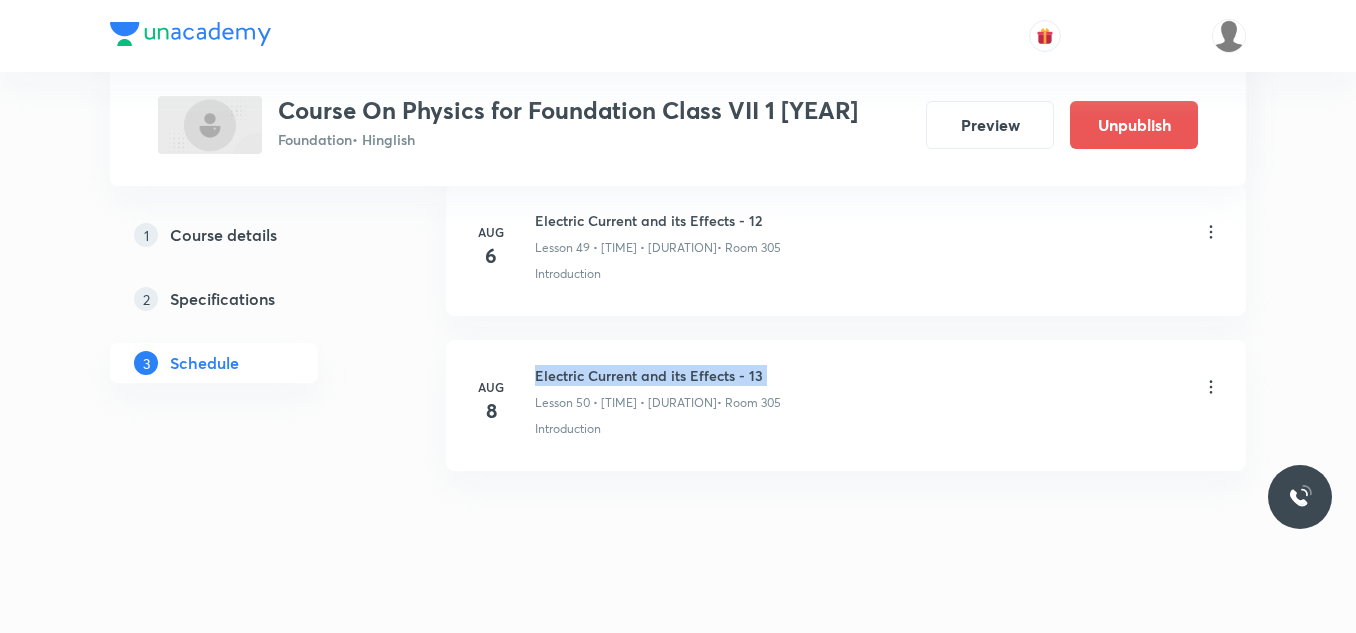scroll, scrollTop: 8710, scrollLeft: 0, axis: vertical 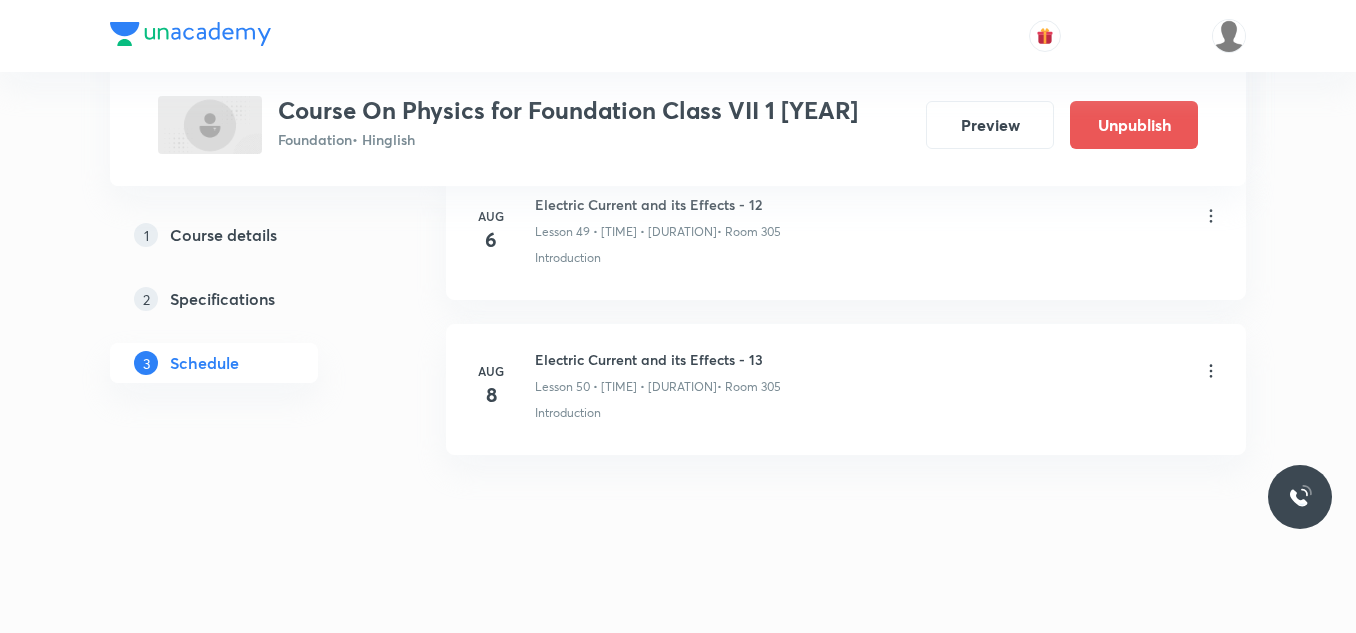 click on "Jan 5 Motion, Time & Measurement - 09 Lesson 1 • 8:00 AM • 45 min  • Room 305 Introduction Feb 5 Motion, Time & Measurement - 10 Lesson 2 • 8:50 AM • 45 min  • Room 305 Introduction Apr 3 Introduction Lesson 3 • 11:25 AM • 45 min  • Room 305 Introduction Apr 7 Motion, Time & Measurement - 01 Lesson 4 • 11:25 AM • 45 min  • Room 305 Introduction Apr 8 Otion, Time & Measurement - 02 Lesson 5 • 8:30 AM • 45 min  • Room 305 Introduction Apr 10 Motion, Time & Measurement - 03 Lesson 6 • 11:25 AM • 45 min  • Room 305 Introduction Apr 14 Motion, Time & Measurement - 04 Lesson 7 • 12:16 PM • 45 min  • Room 305 Introduction Apr 16 Motion, Time & Measurement - 05 Lesson 8 • 9:20 AM • 45 min  • Room 305 Introduction Apr 17 Otion, Time & Measurement - 06 Lesson 9 • 12:15 PM • 45 min  • Room 305 Introduction Apr 21 Motion, Time & Measurement - 07 Lesson 10 • 12:15 PM • 45 min  • Room 305 Introduction Apr 23 Motion, Time & Measurement - 08  • Room 305" at bounding box center (846, -3400) 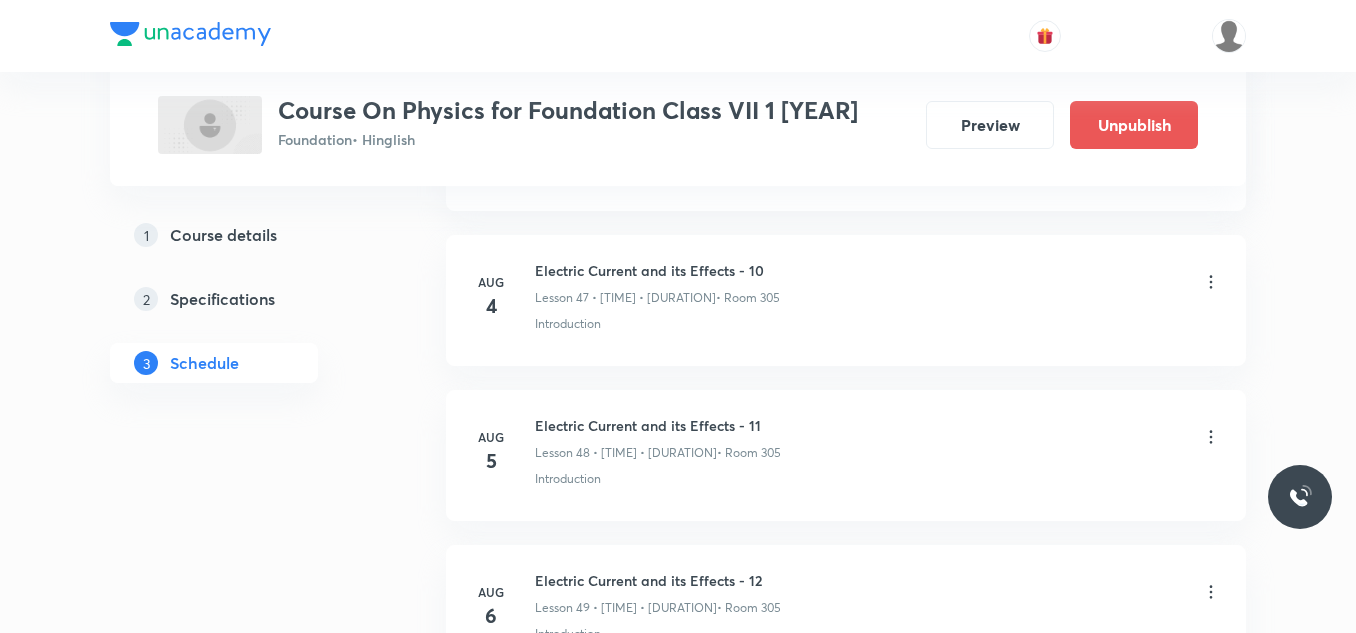scroll, scrollTop: 8333, scrollLeft: 0, axis: vertical 